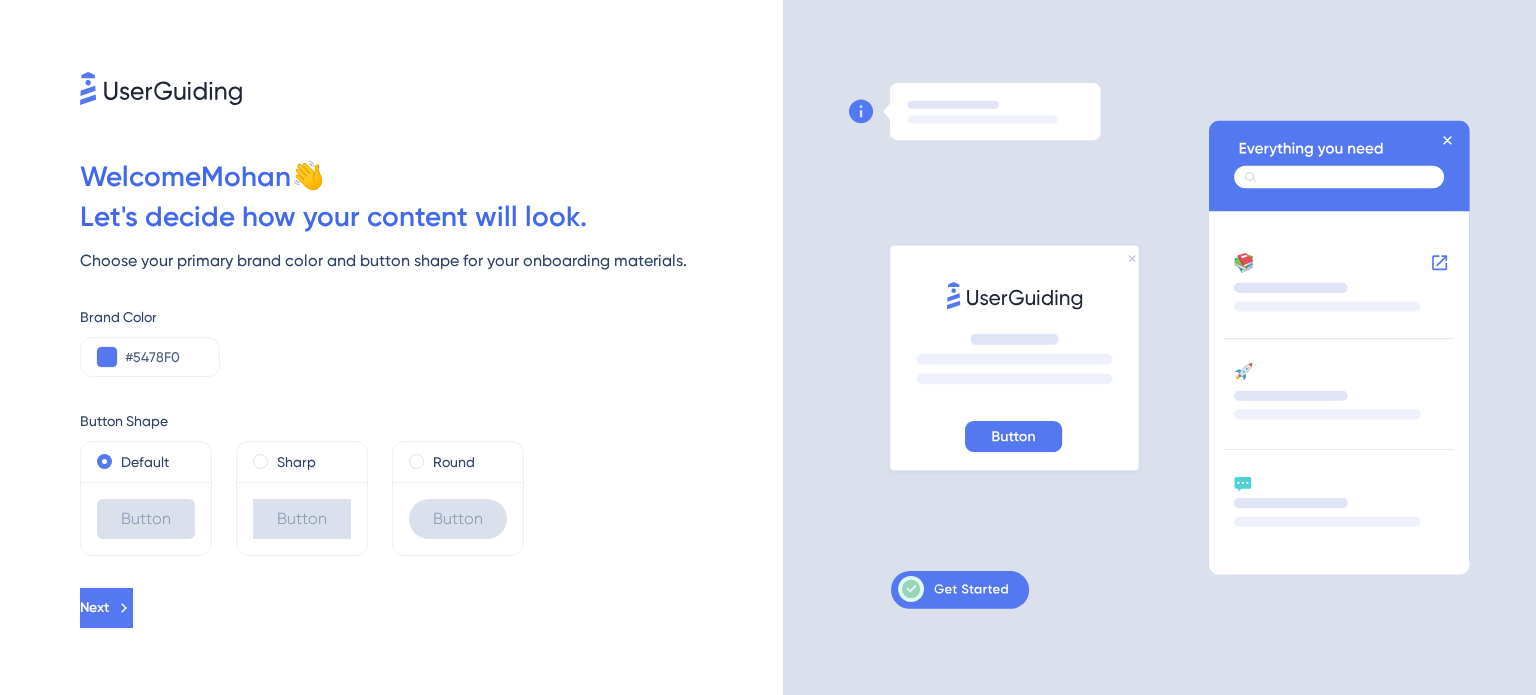 scroll, scrollTop: 0, scrollLeft: 0, axis: both 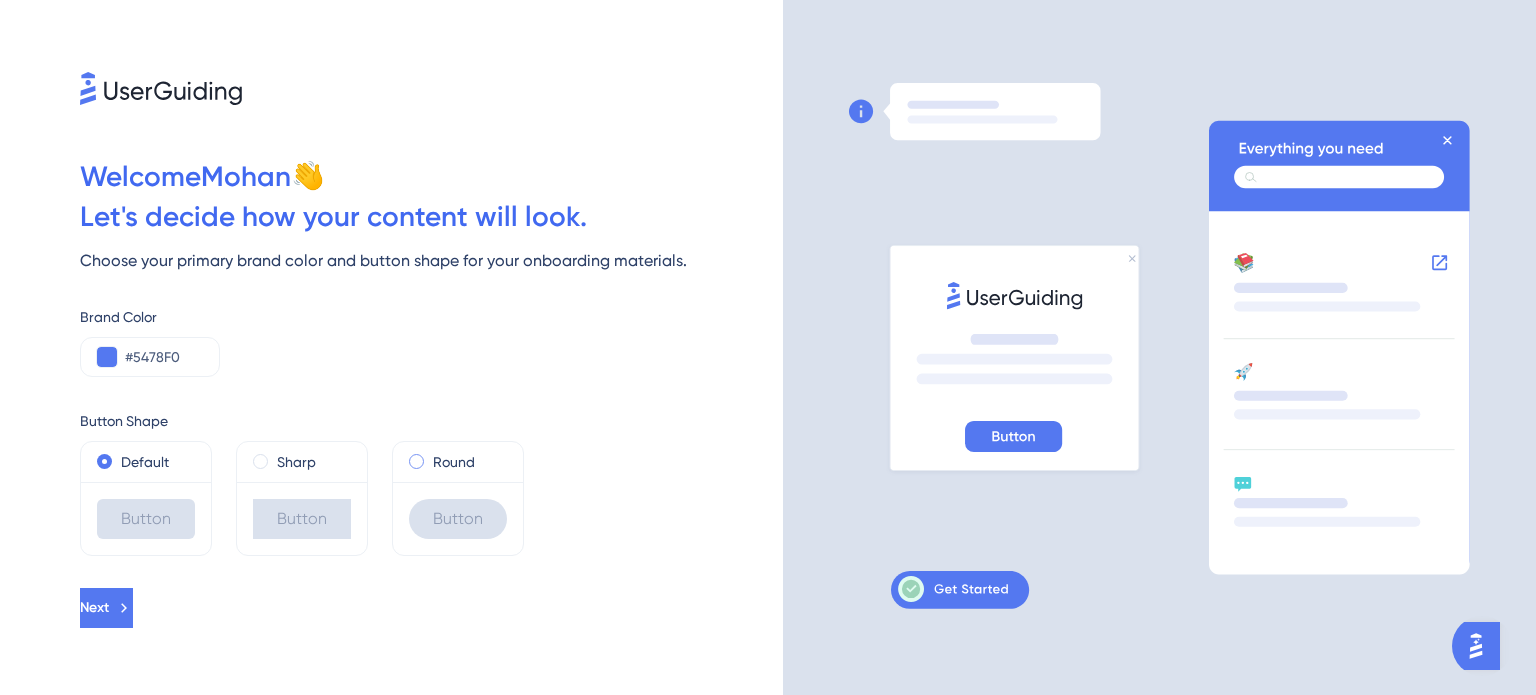 click at bounding box center [416, 461] 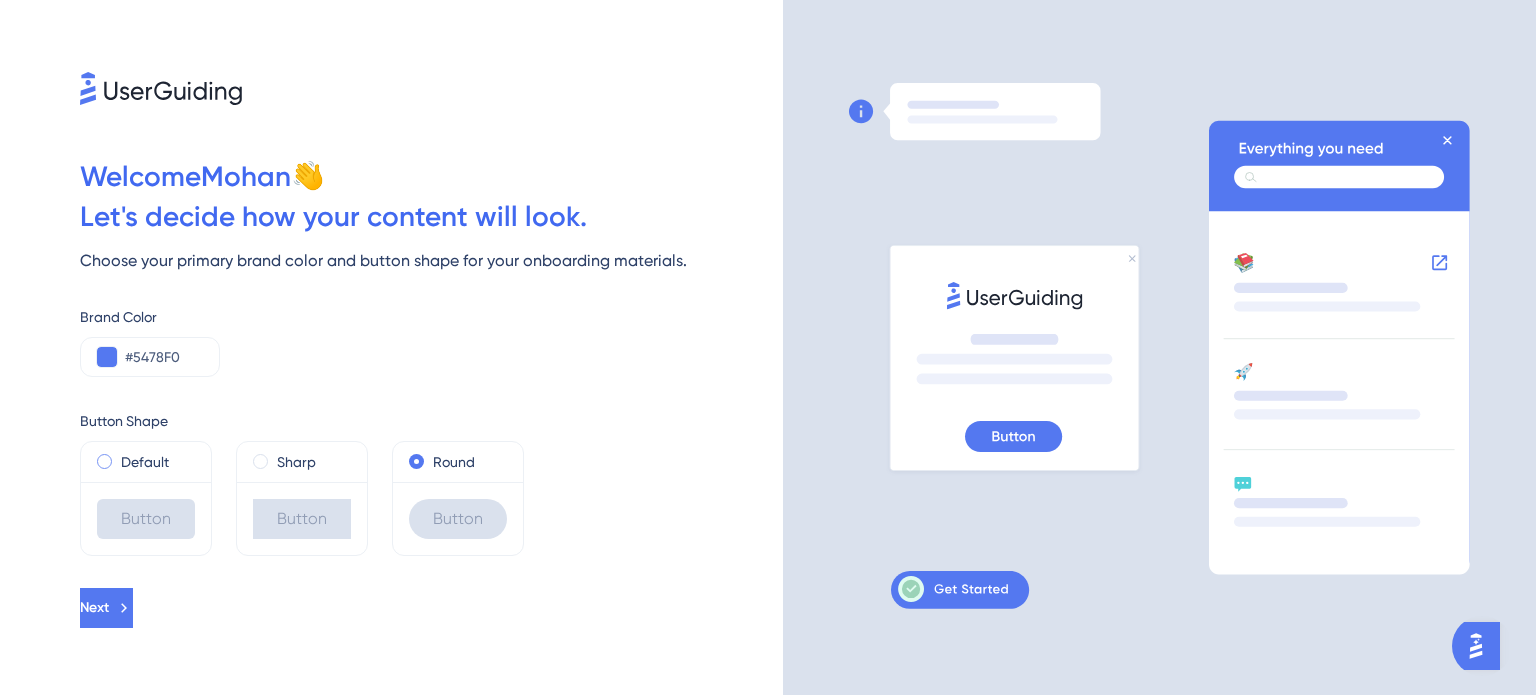 click at bounding box center (104, 461) 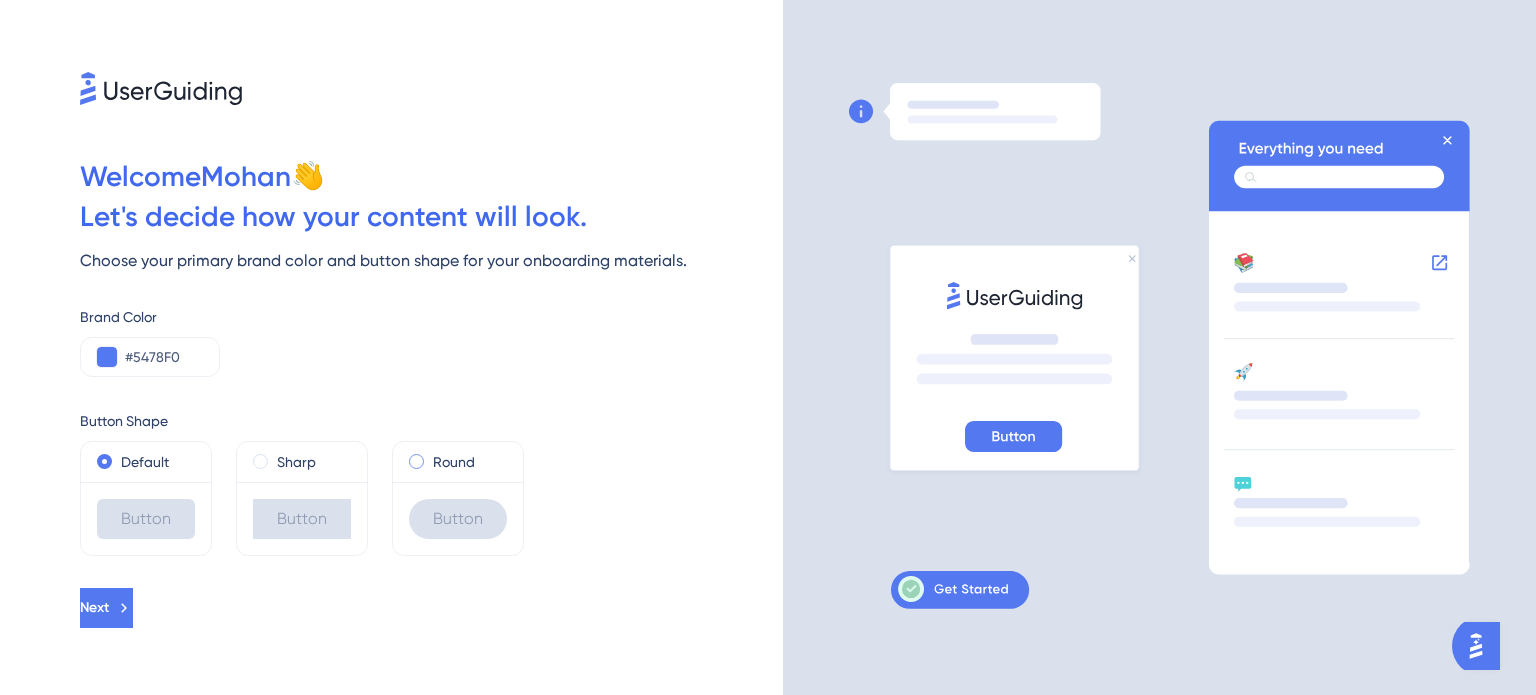 click at bounding box center [416, 461] 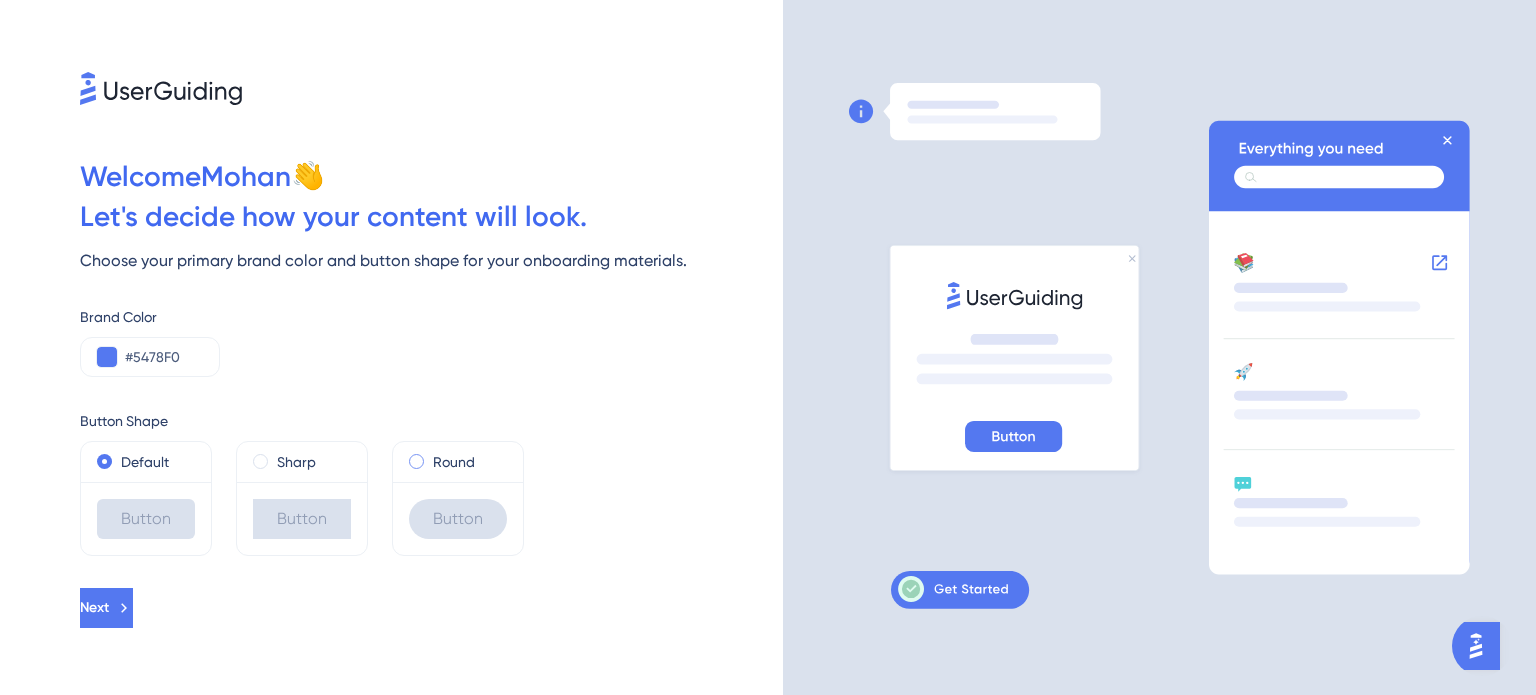 click at bounding box center [430, 457] 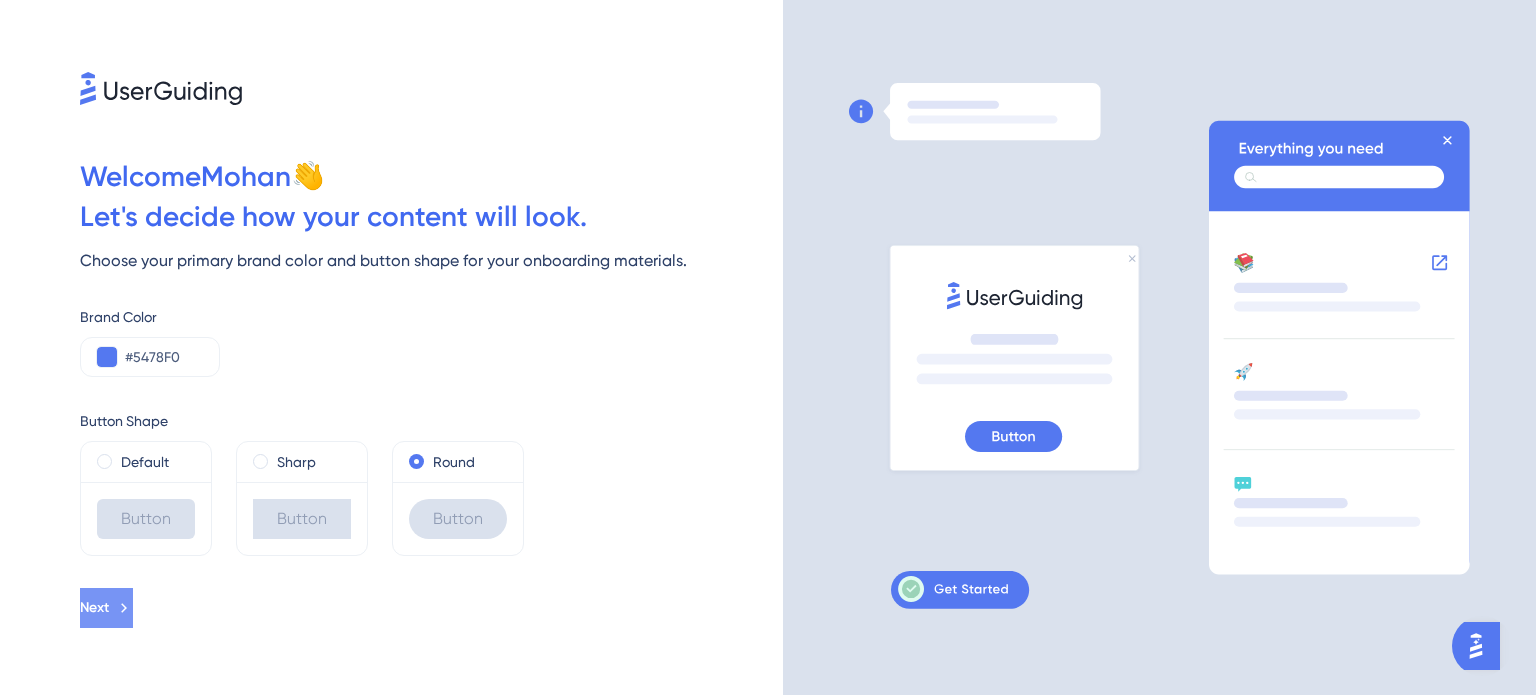 click 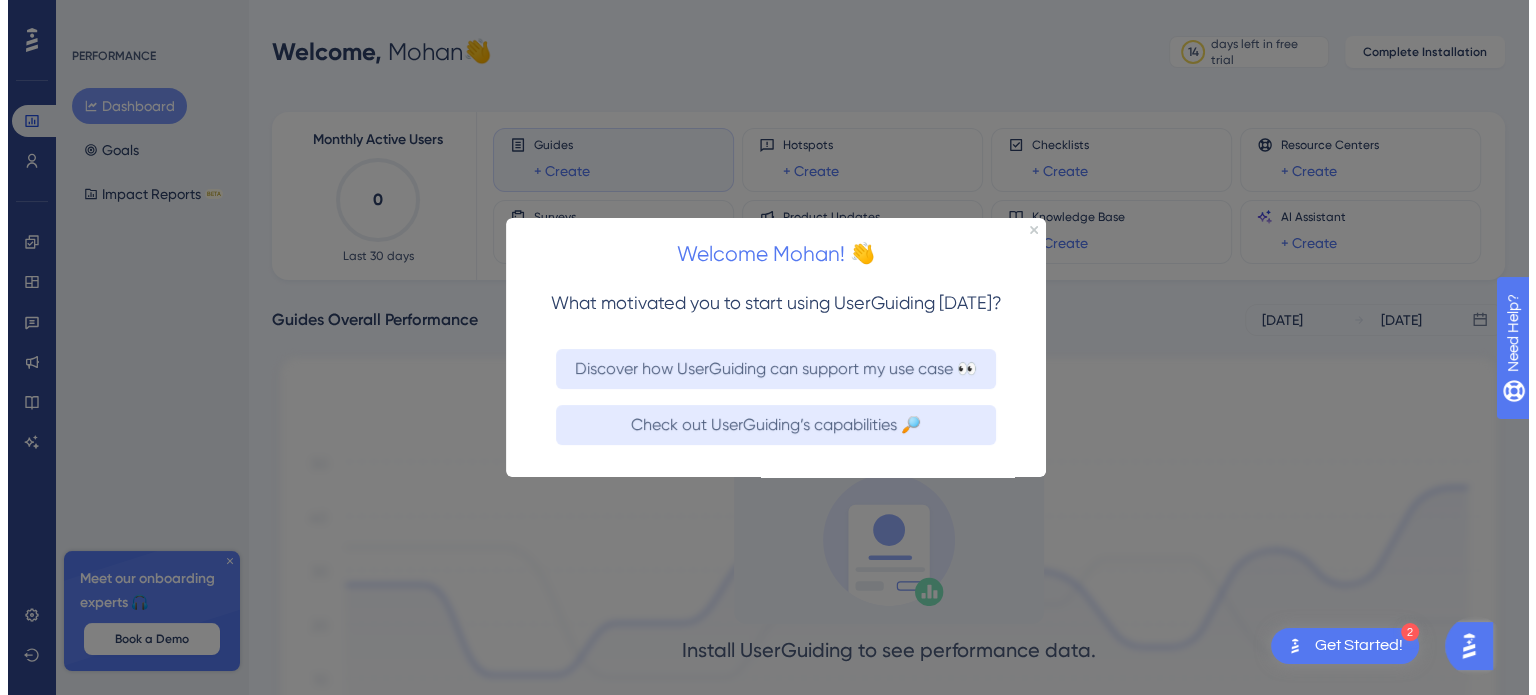 scroll, scrollTop: 0, scrollLeft: 0, axis: both 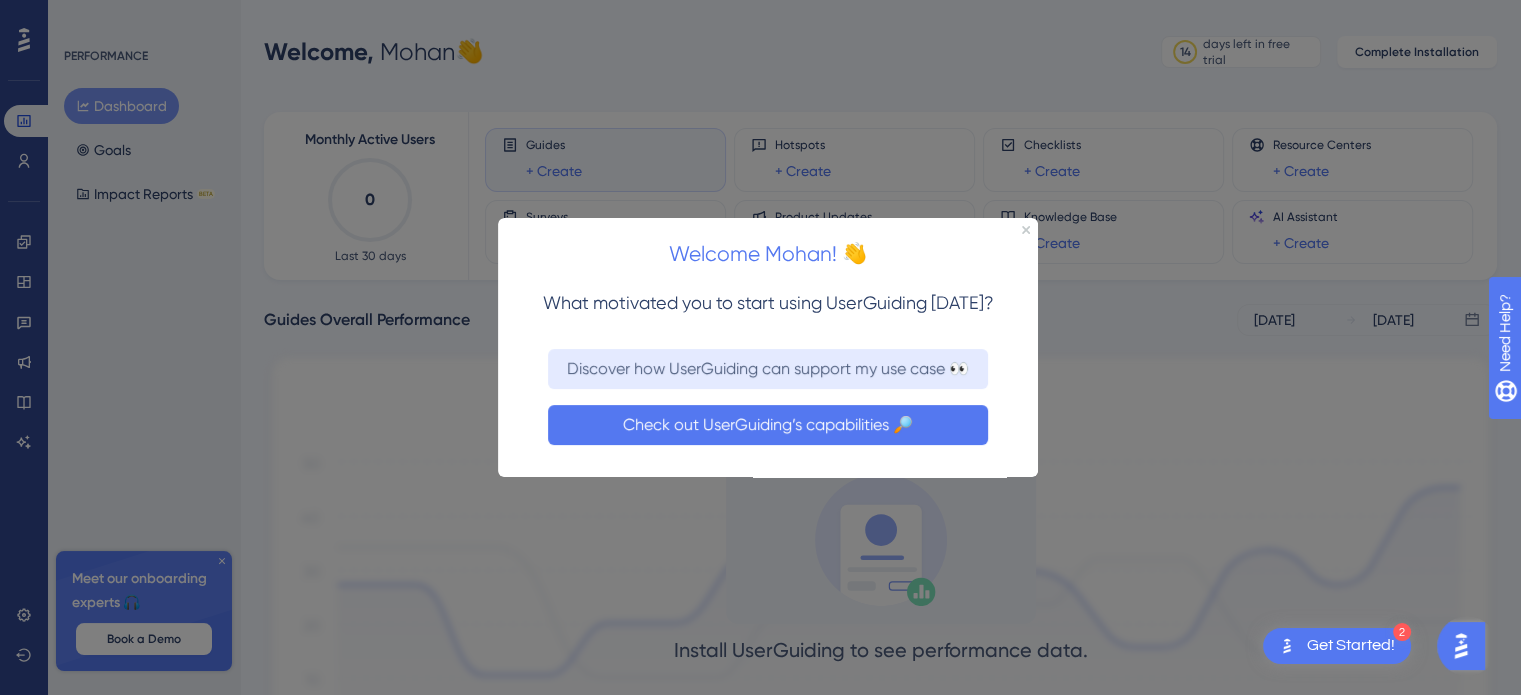 click on "Check out UserGuiding’s capabilities 🔎" at bounding box center [768, 424] 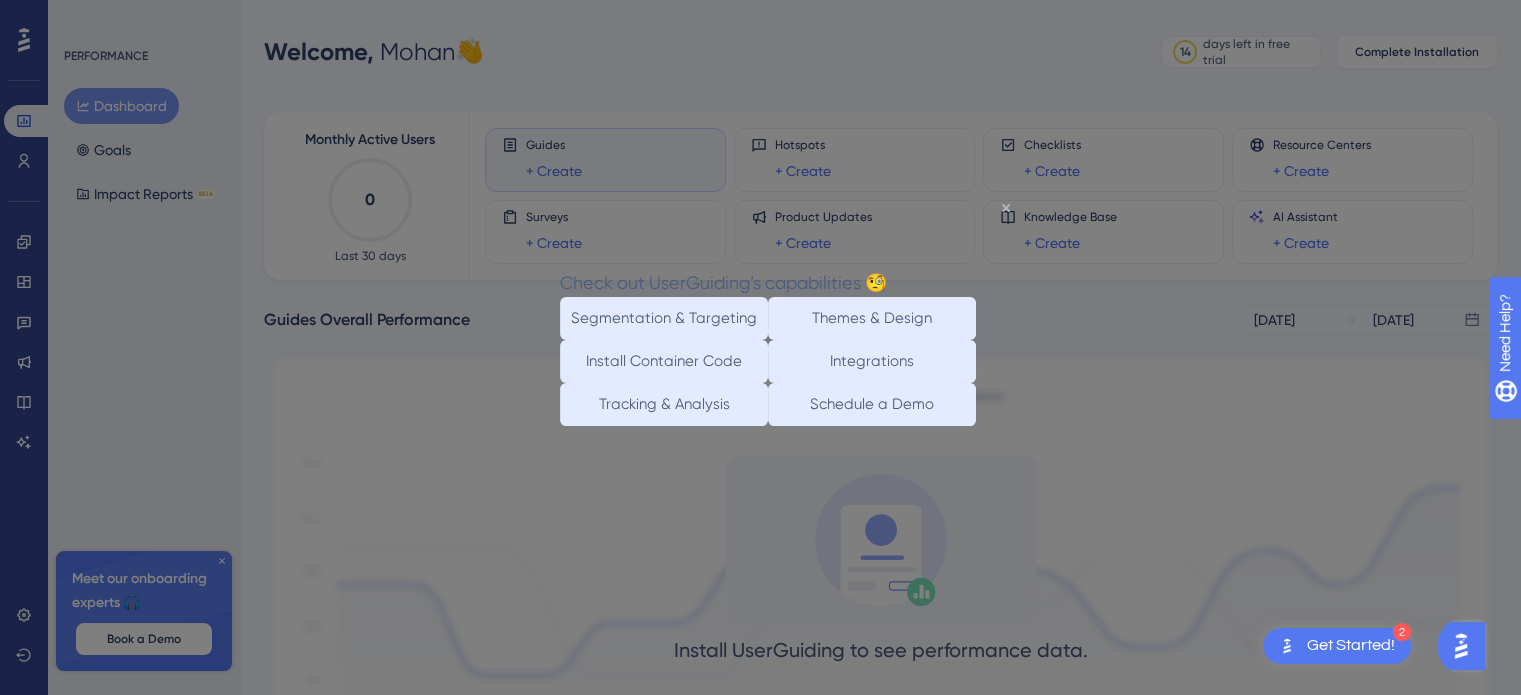 click 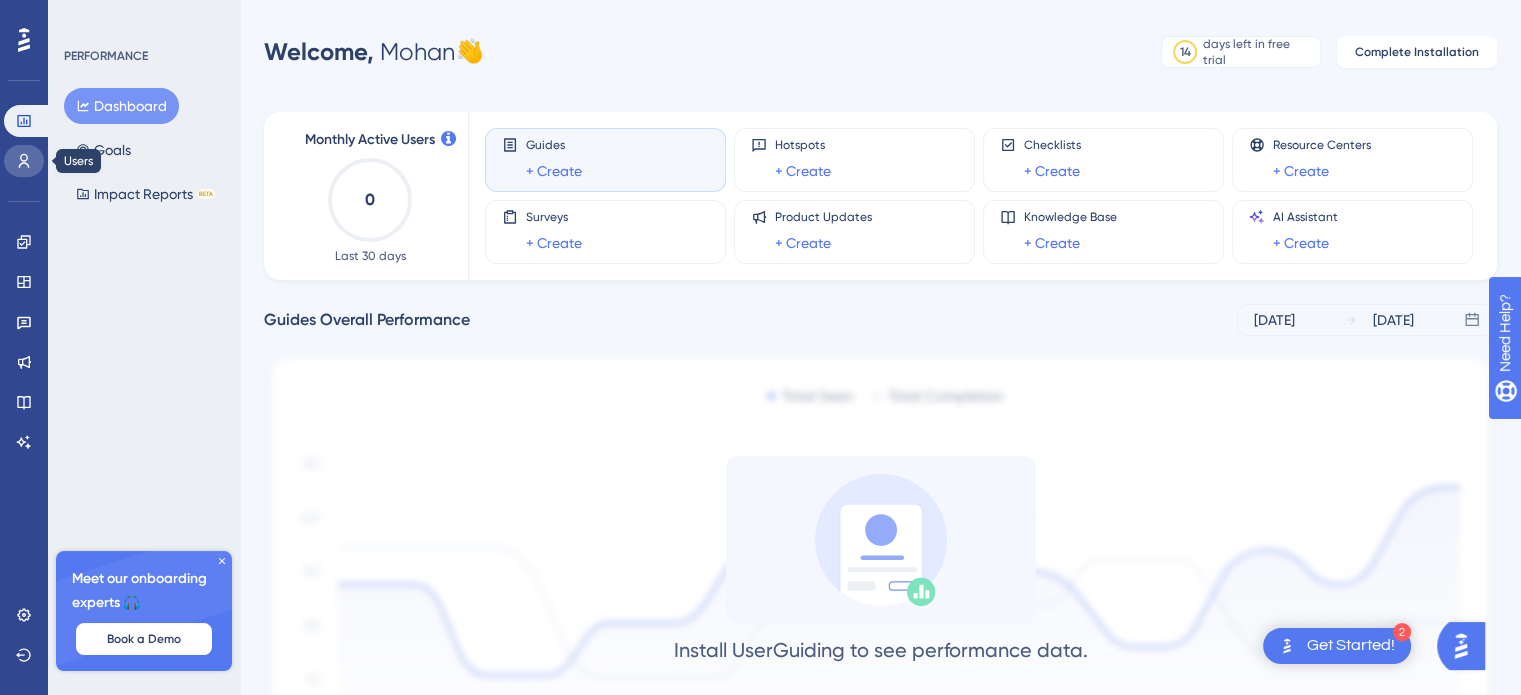 click 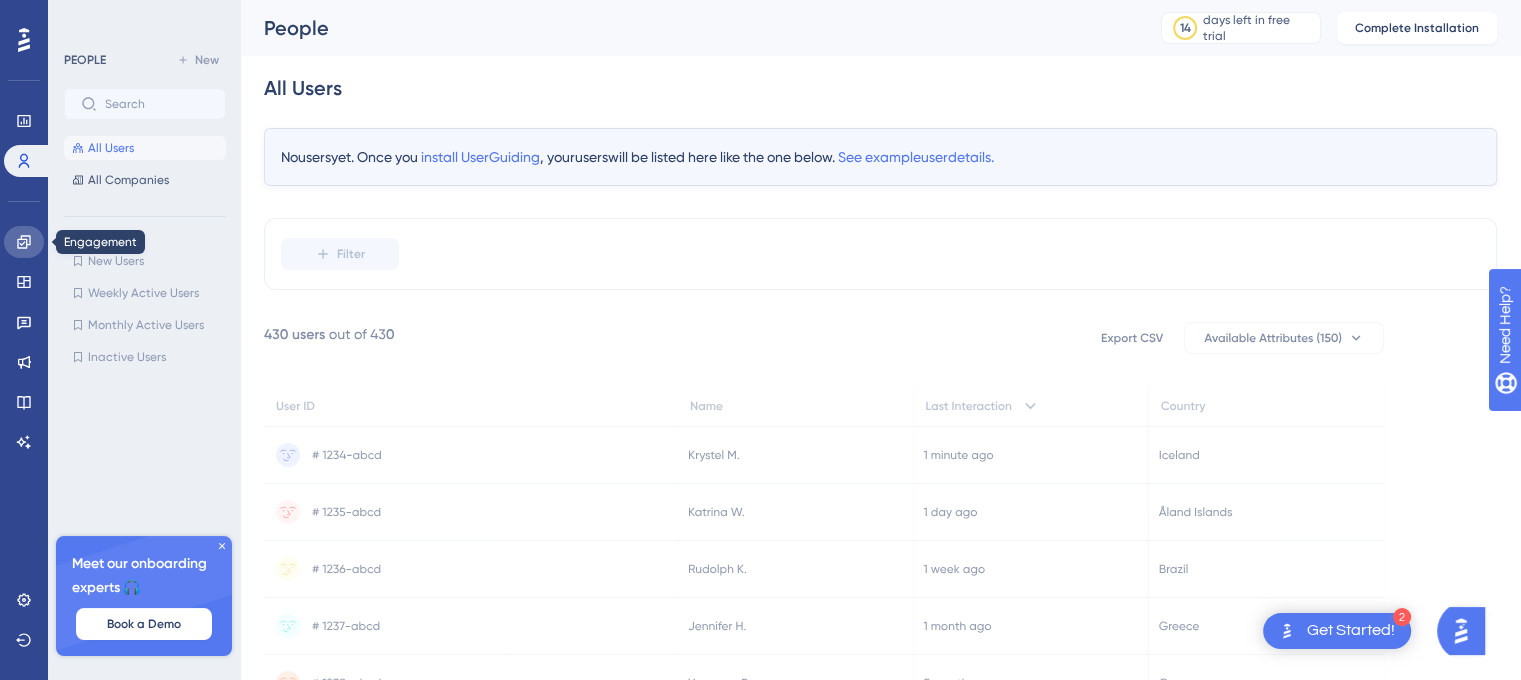 click at bounding box center [24, 242] 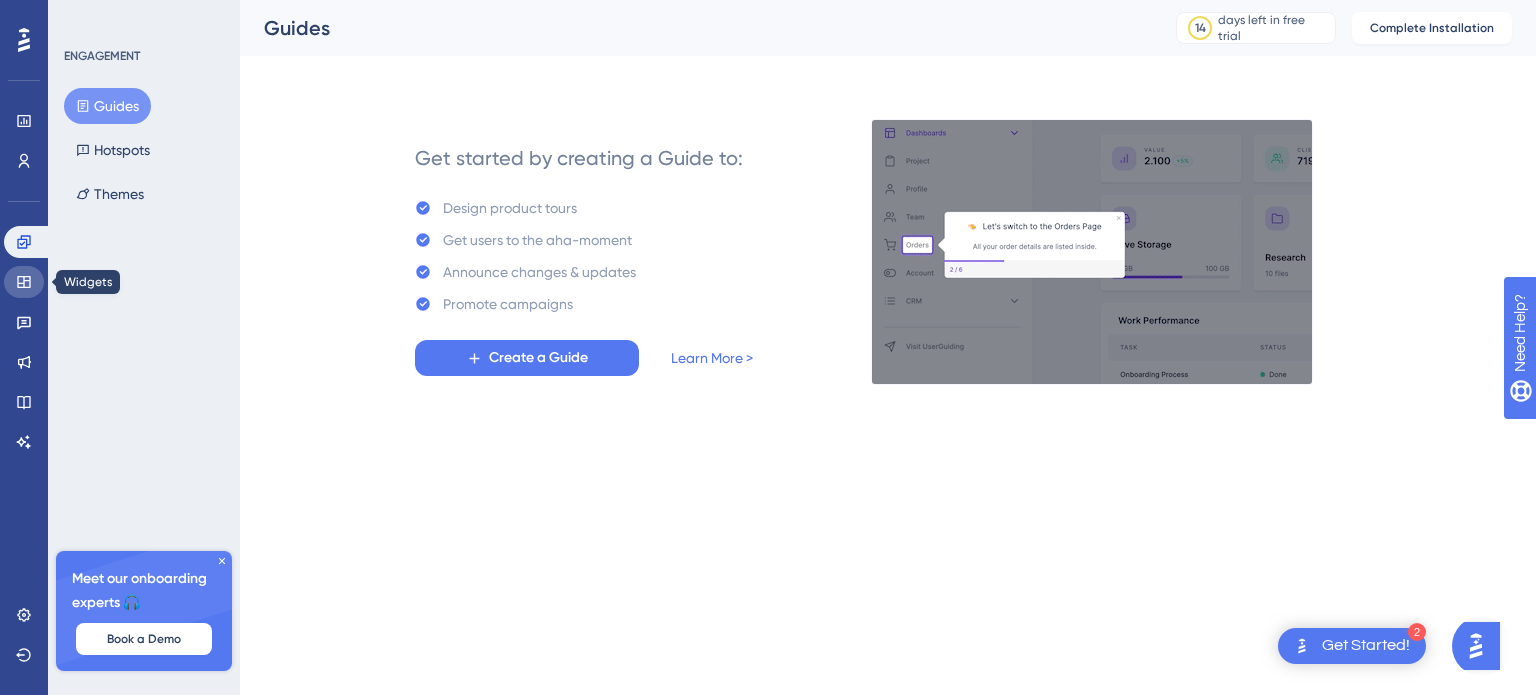 click 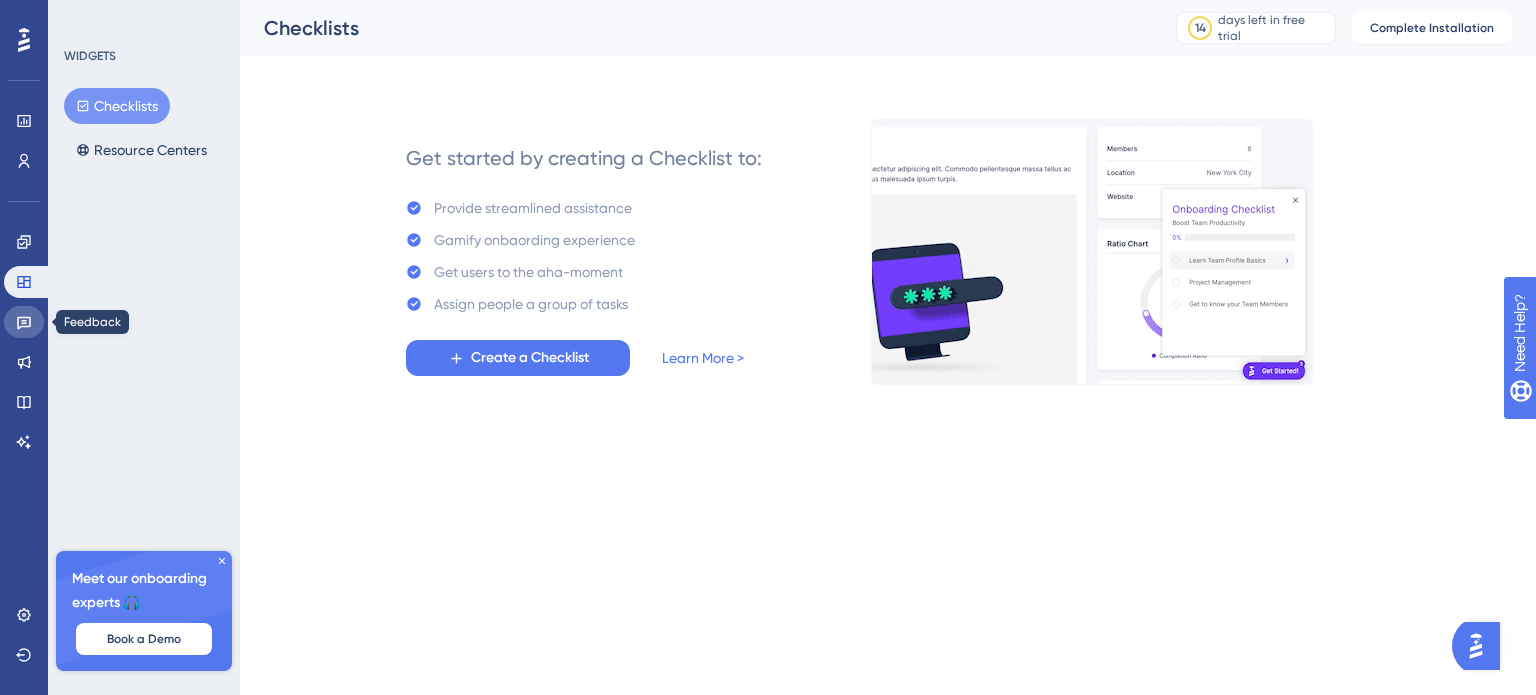 click at bounding box center [24, 322] 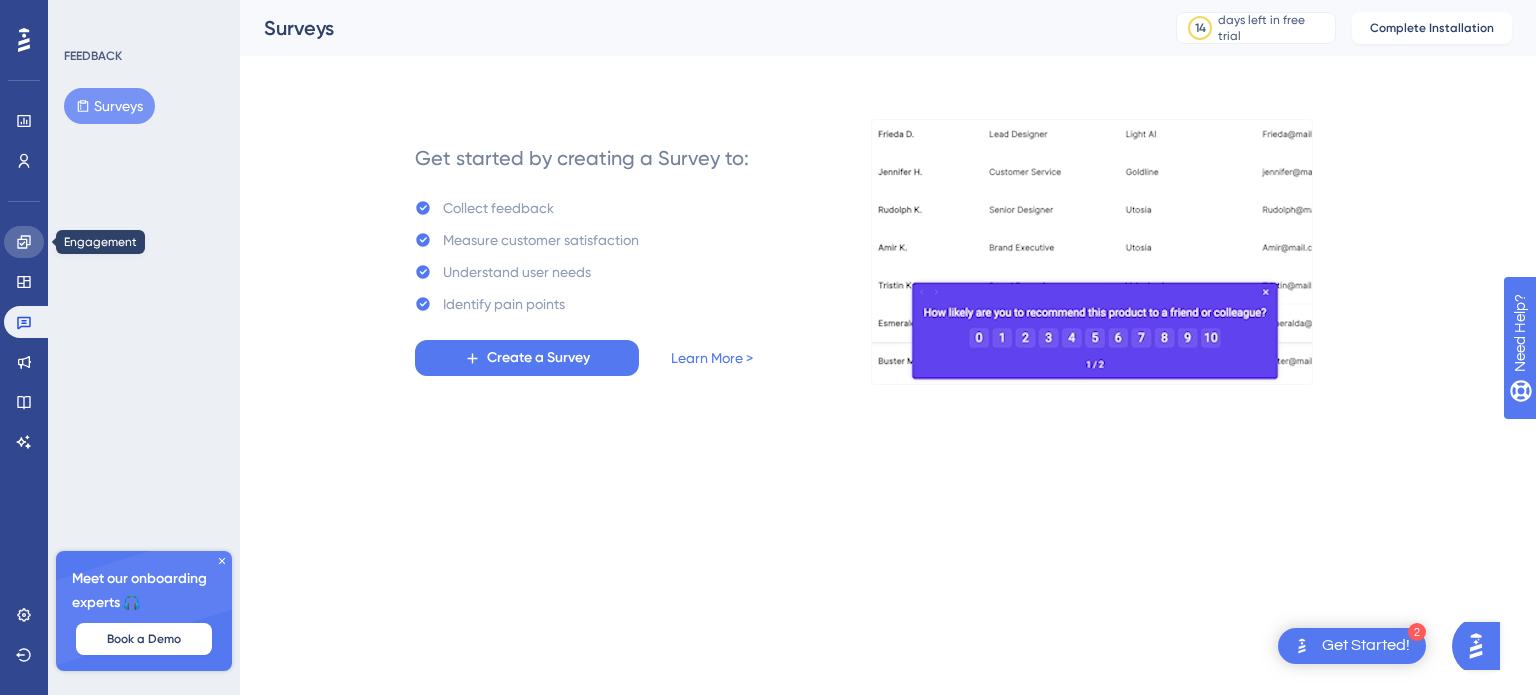 click 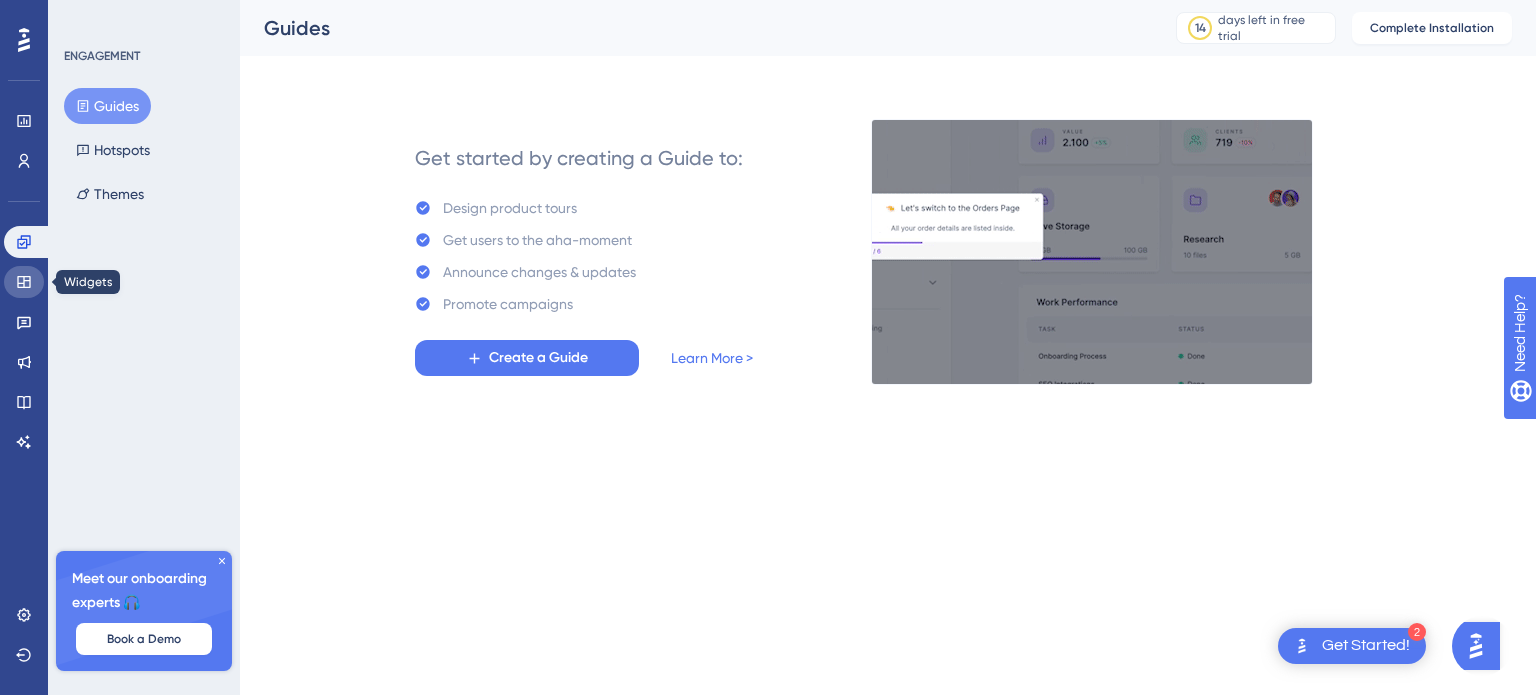 click at bounding box center [24, 282] 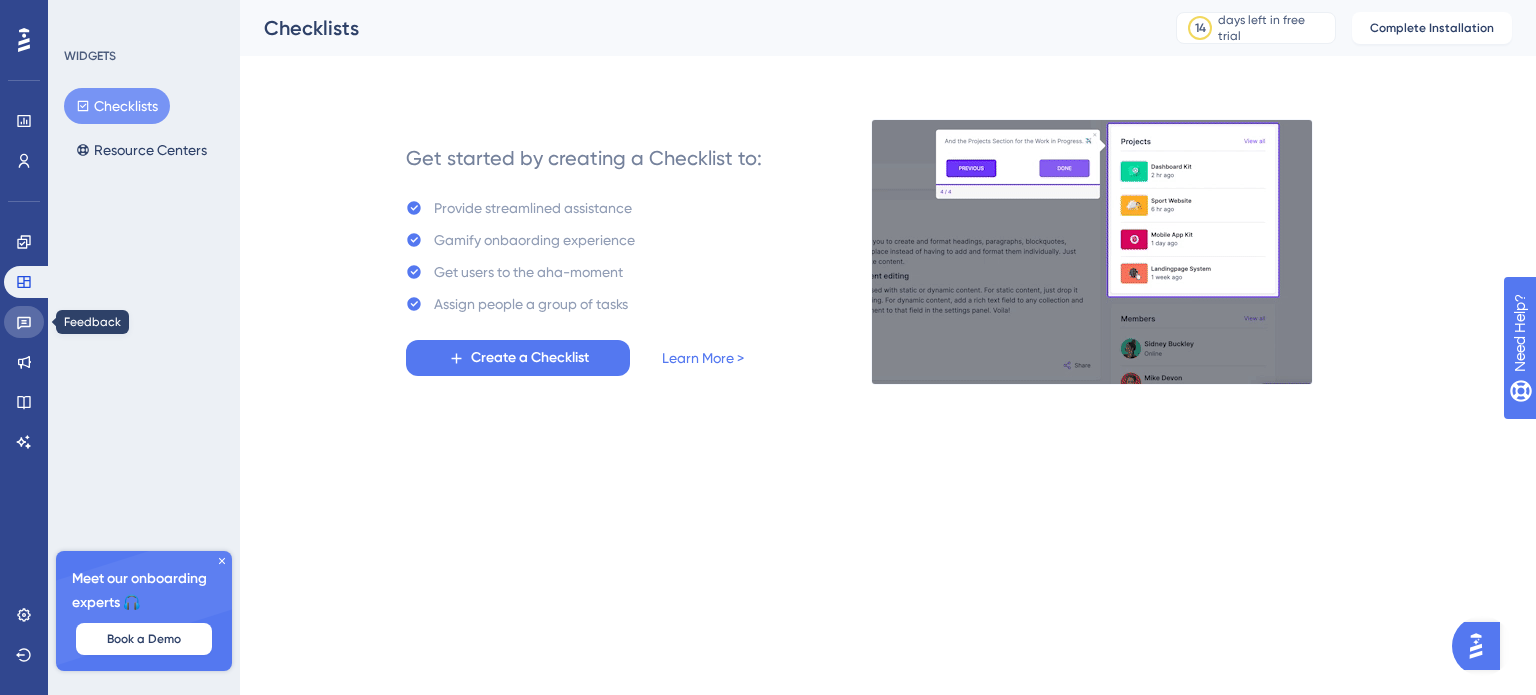 click 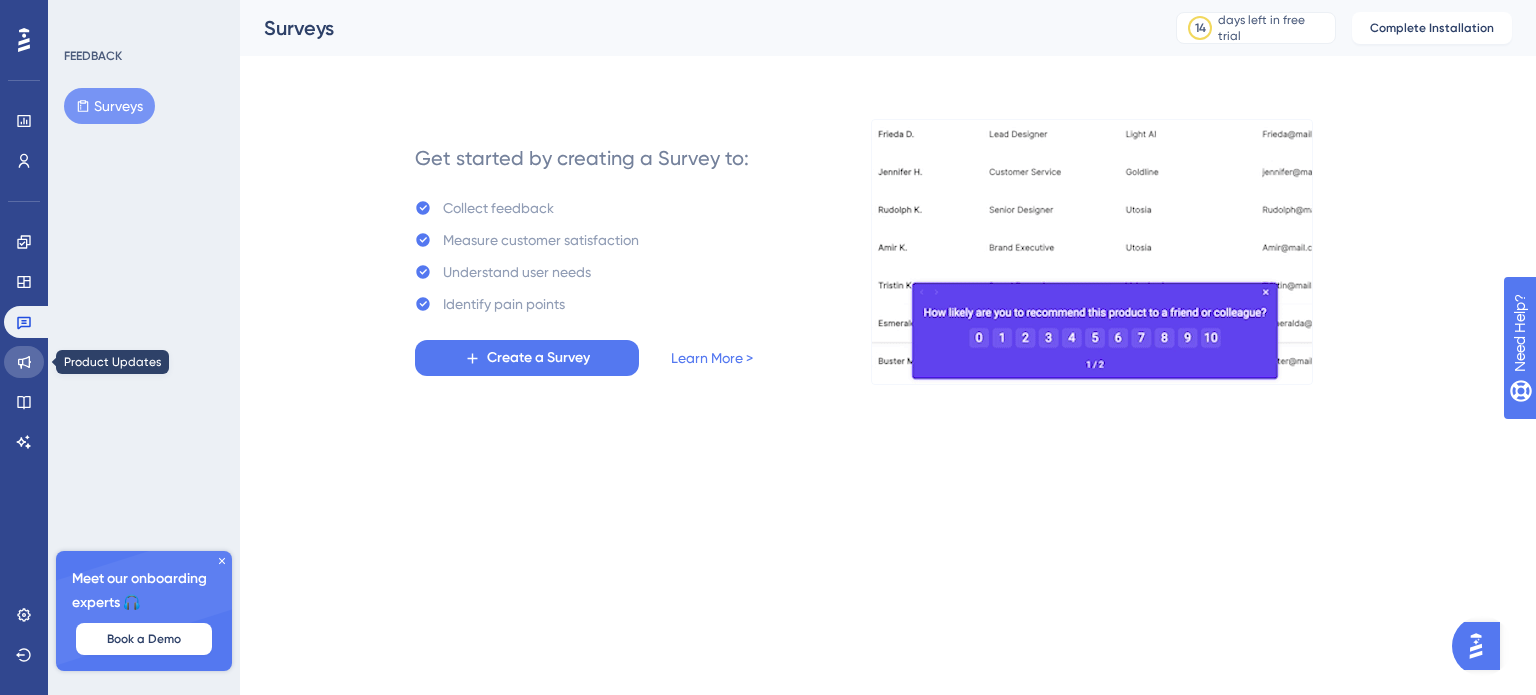 click 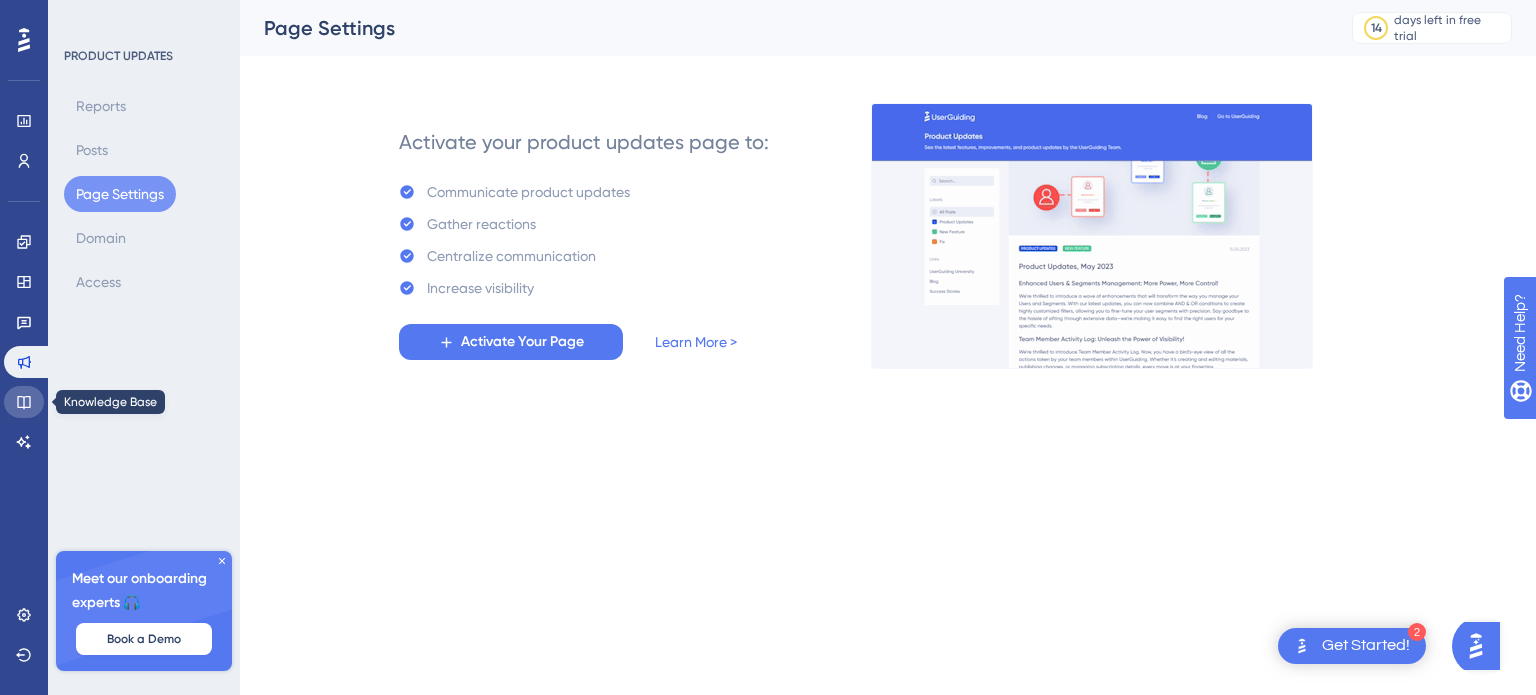 click 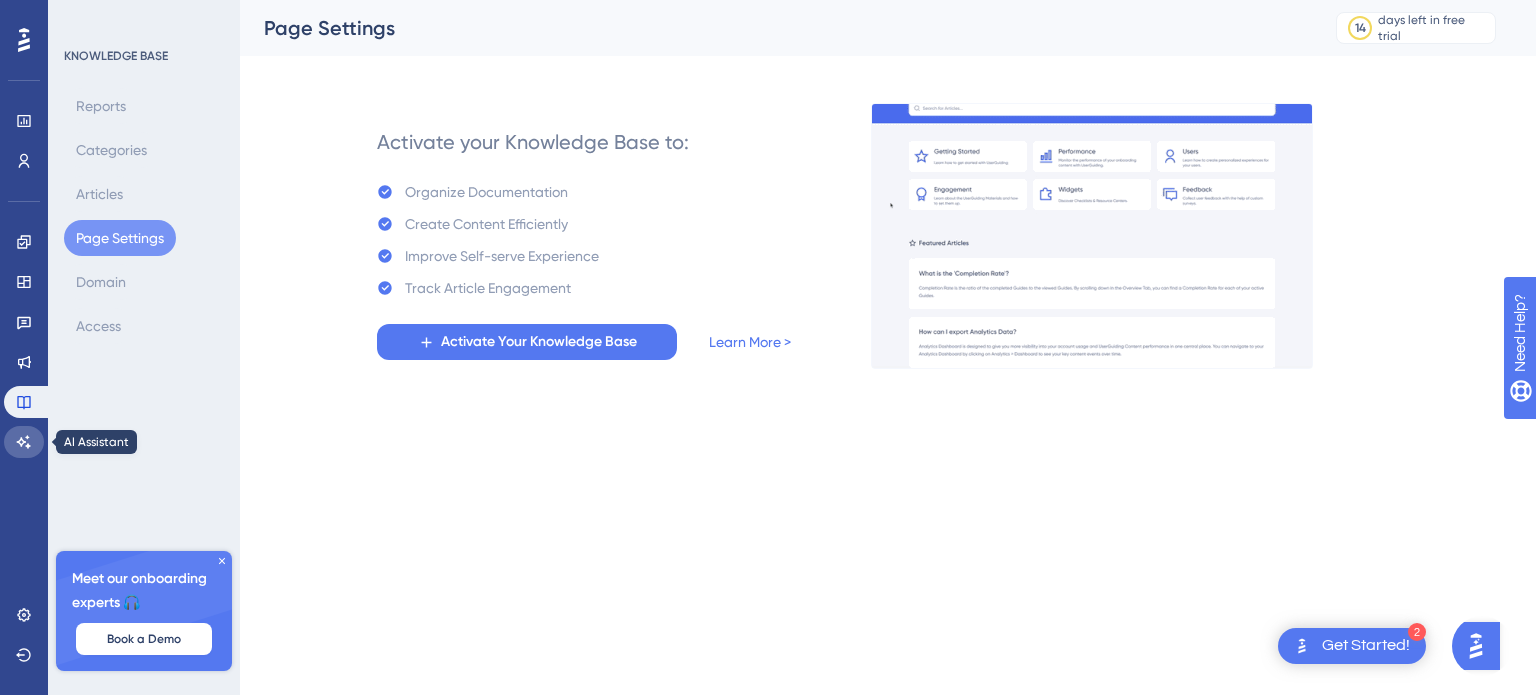 click at bounding box center [24, 442] 